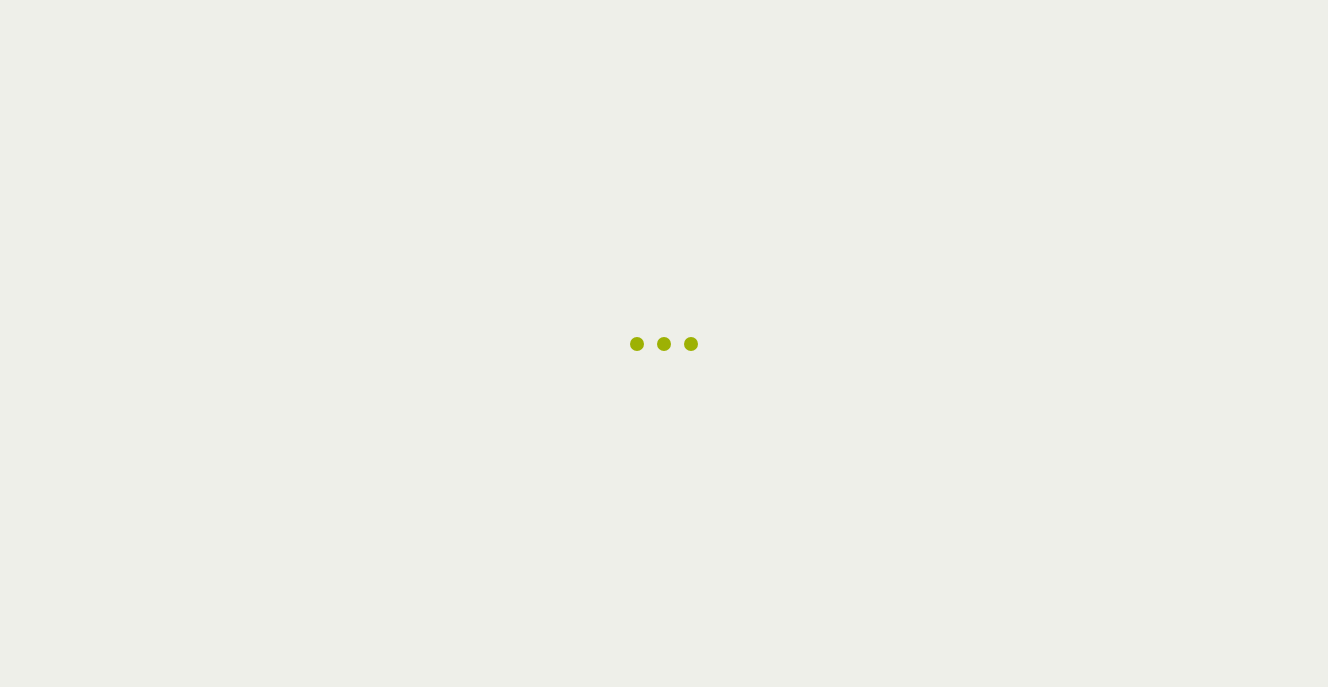scroll, scrollTop: 0, scrollLeft: 0, axis: both 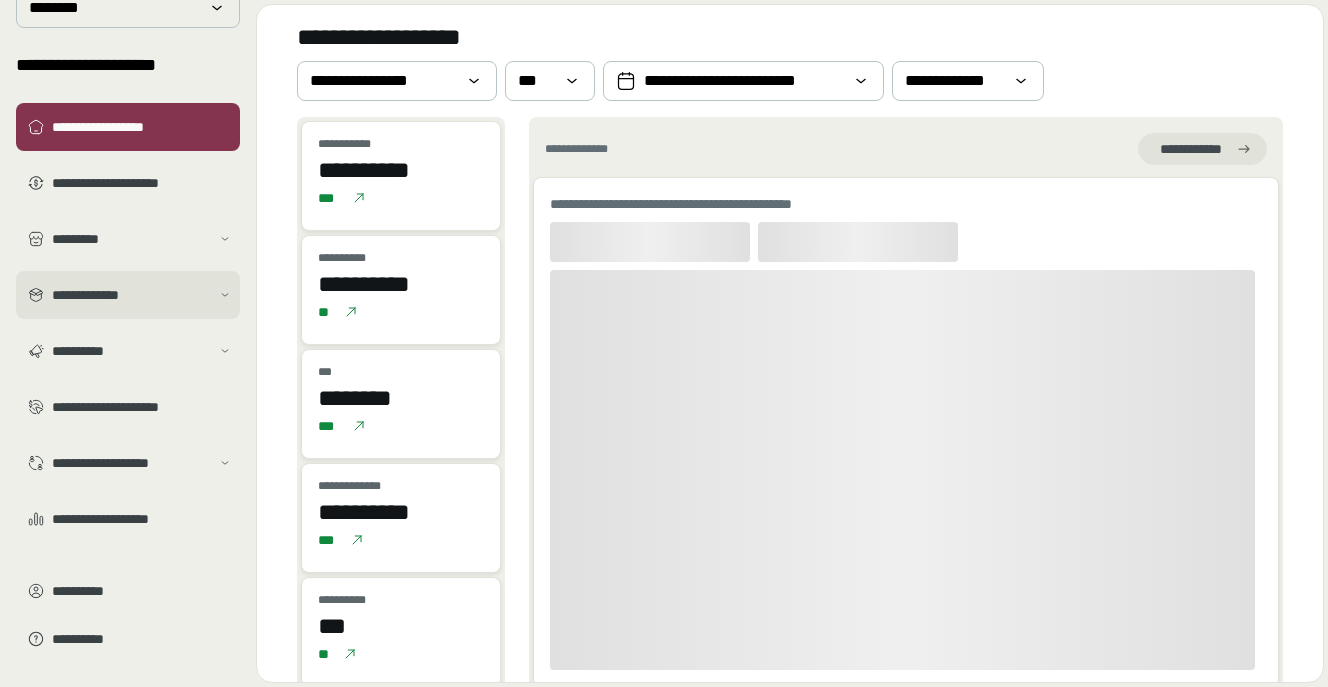 click on "**********" at bounding box center (128, 295) 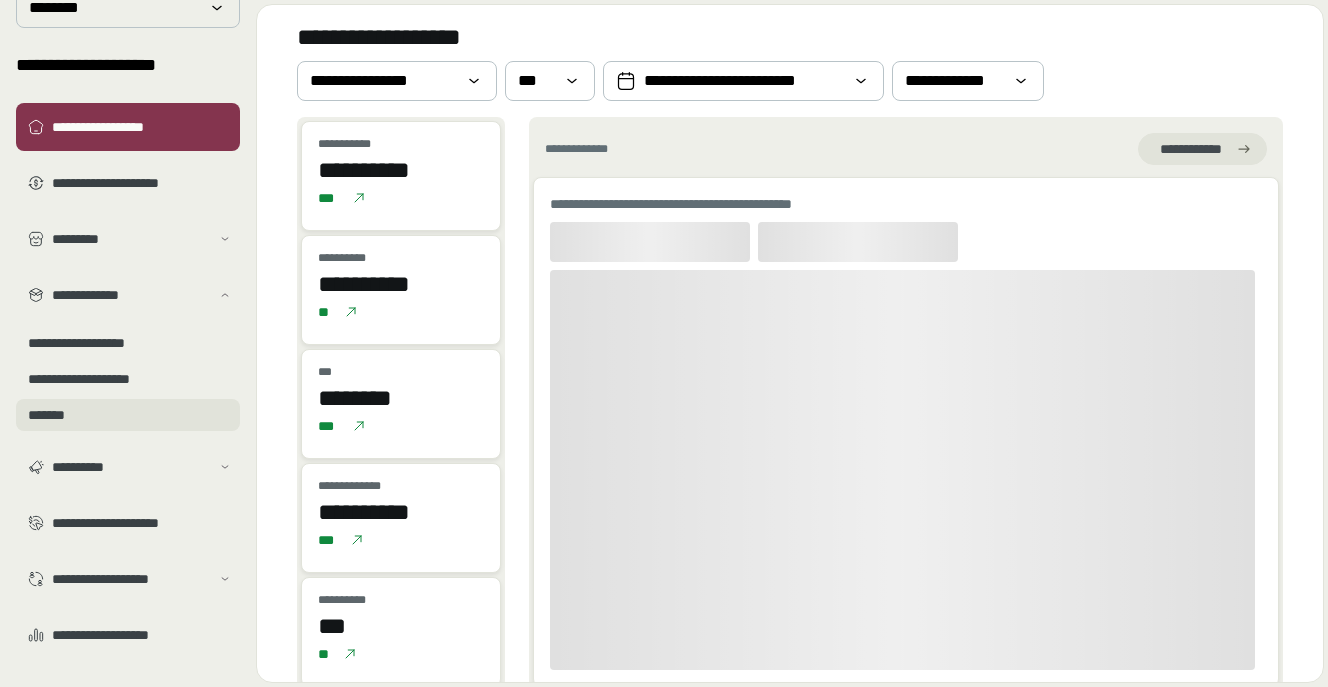 click on "*******" at bounding box center (128, 415) 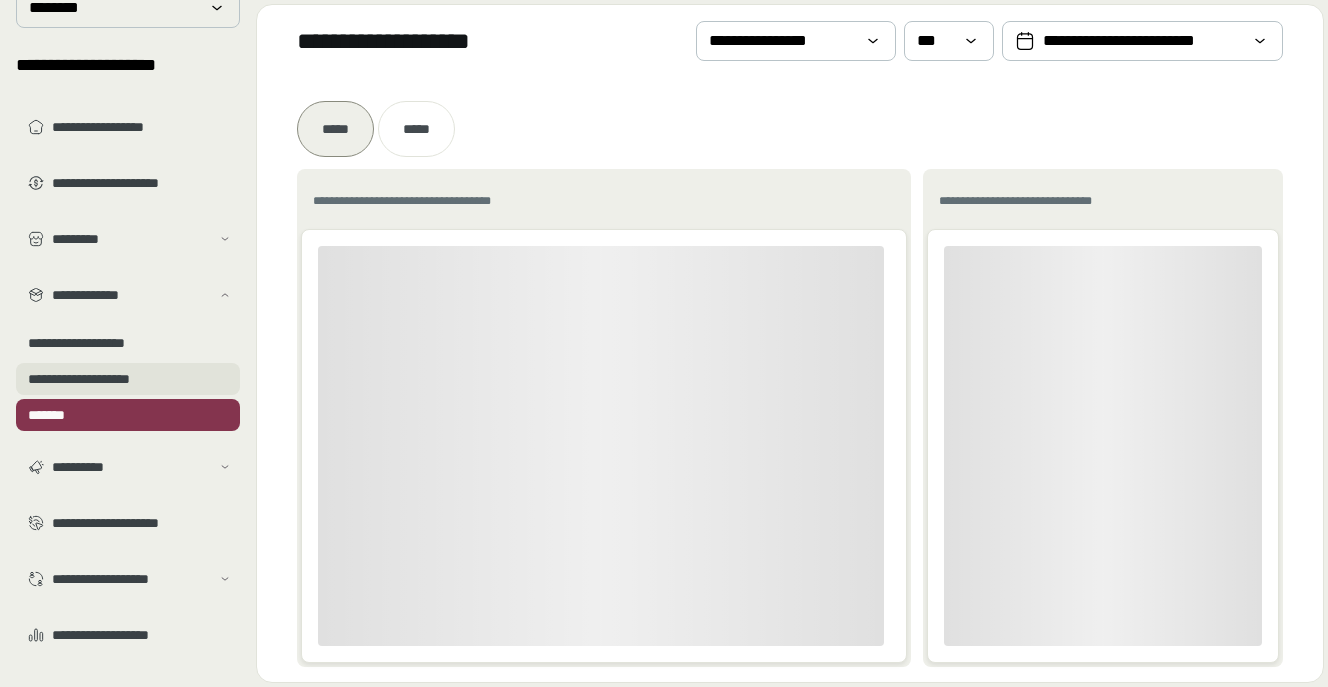 click on "**********" at bounding box center [128, 379] 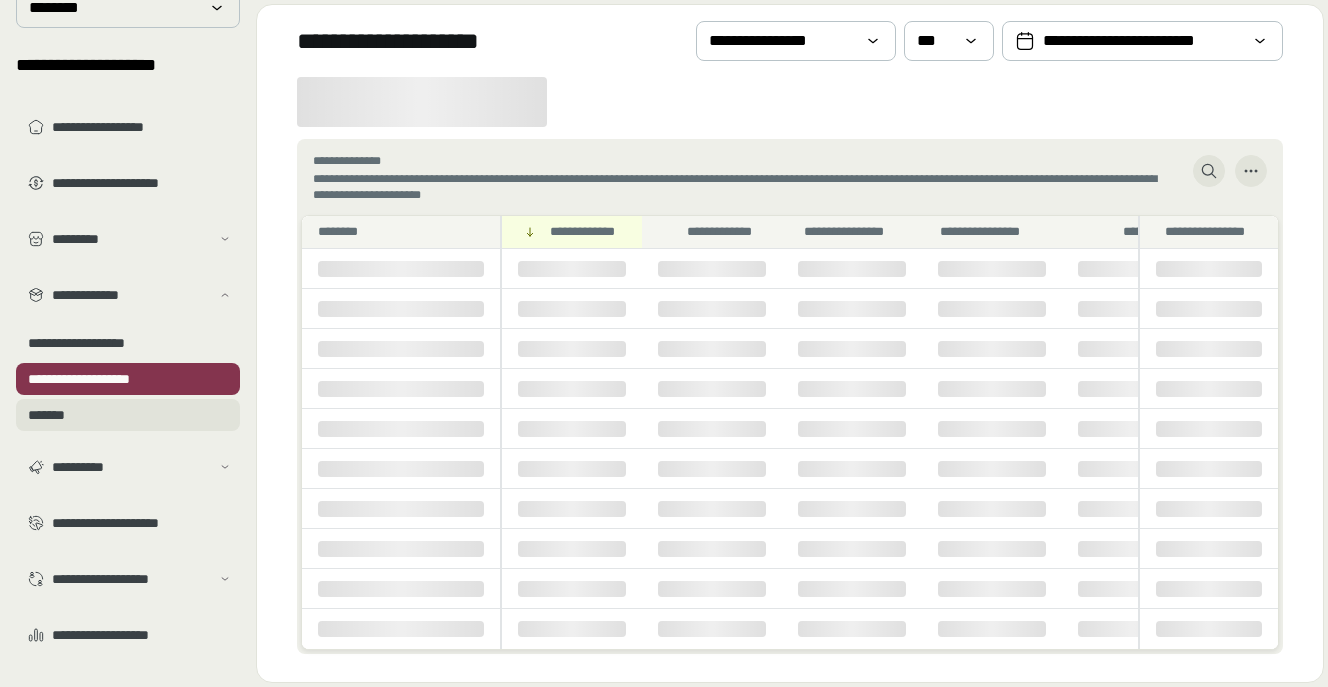 click on "*******" at bounding box center (128, 415) 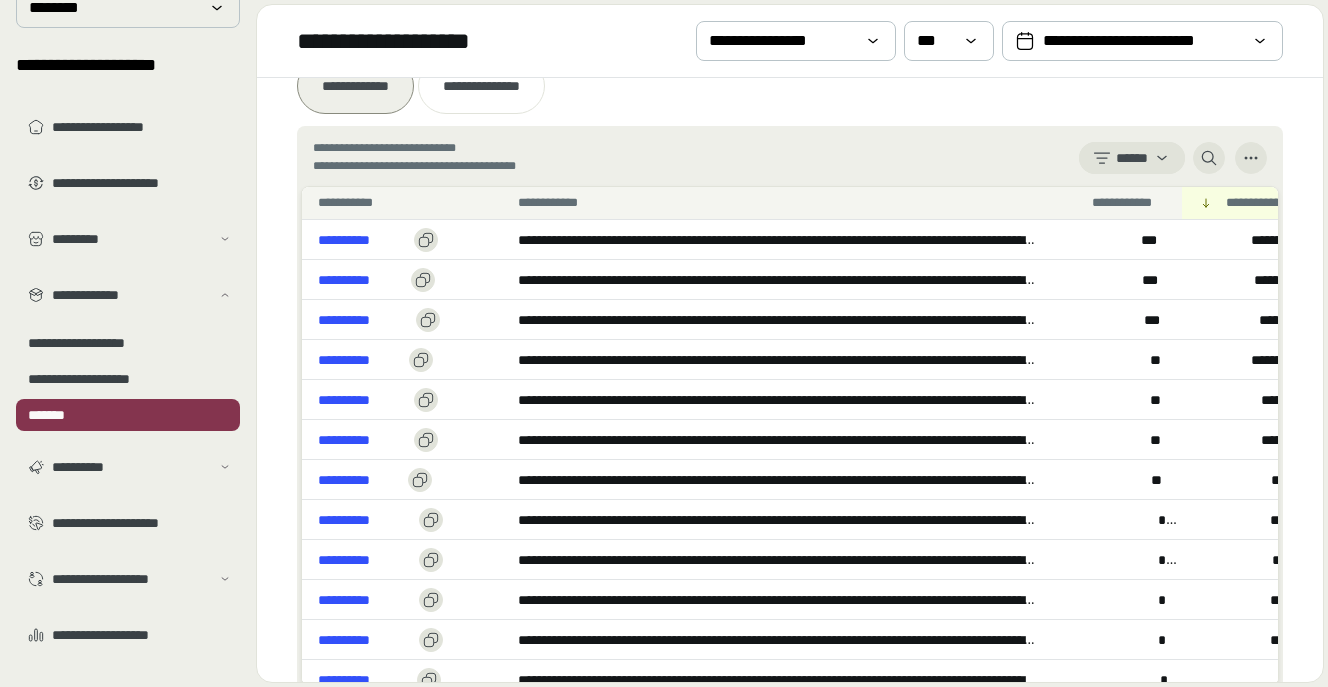 scroll, scrollTop: 705, scrollLeft: 0, axis: vertical 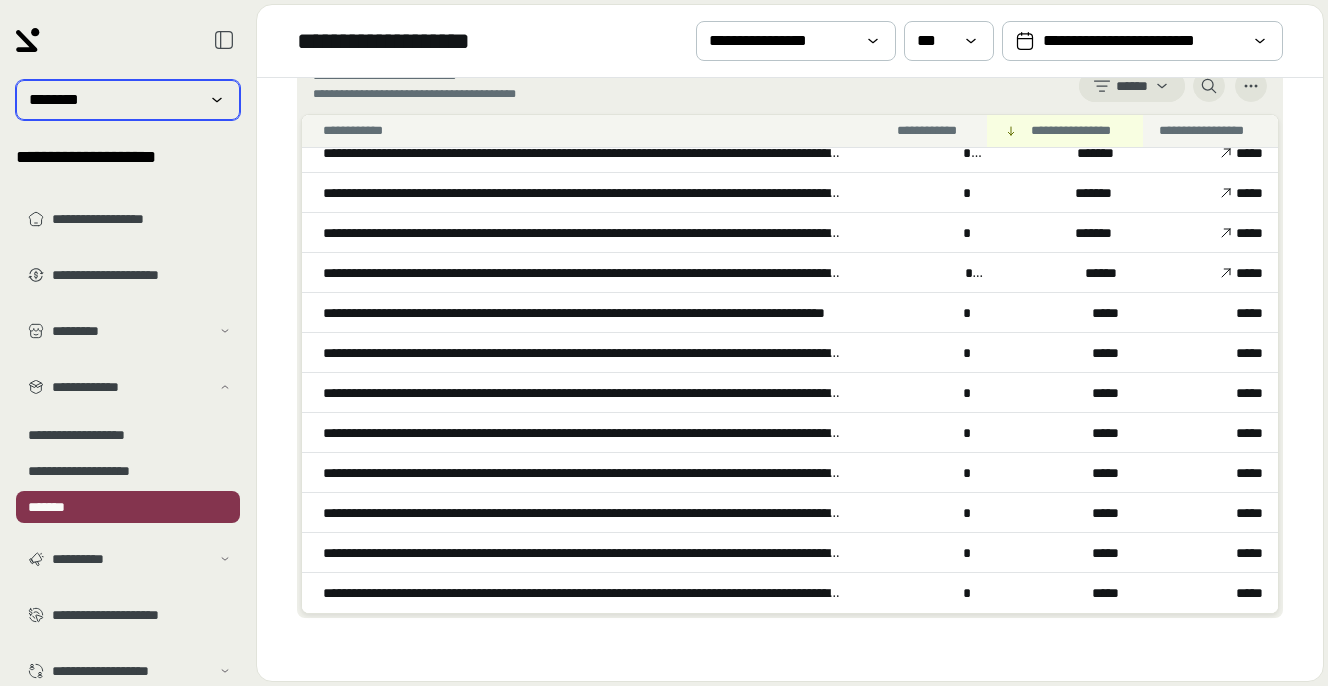 click on "********" at bounding box center (128, 100) 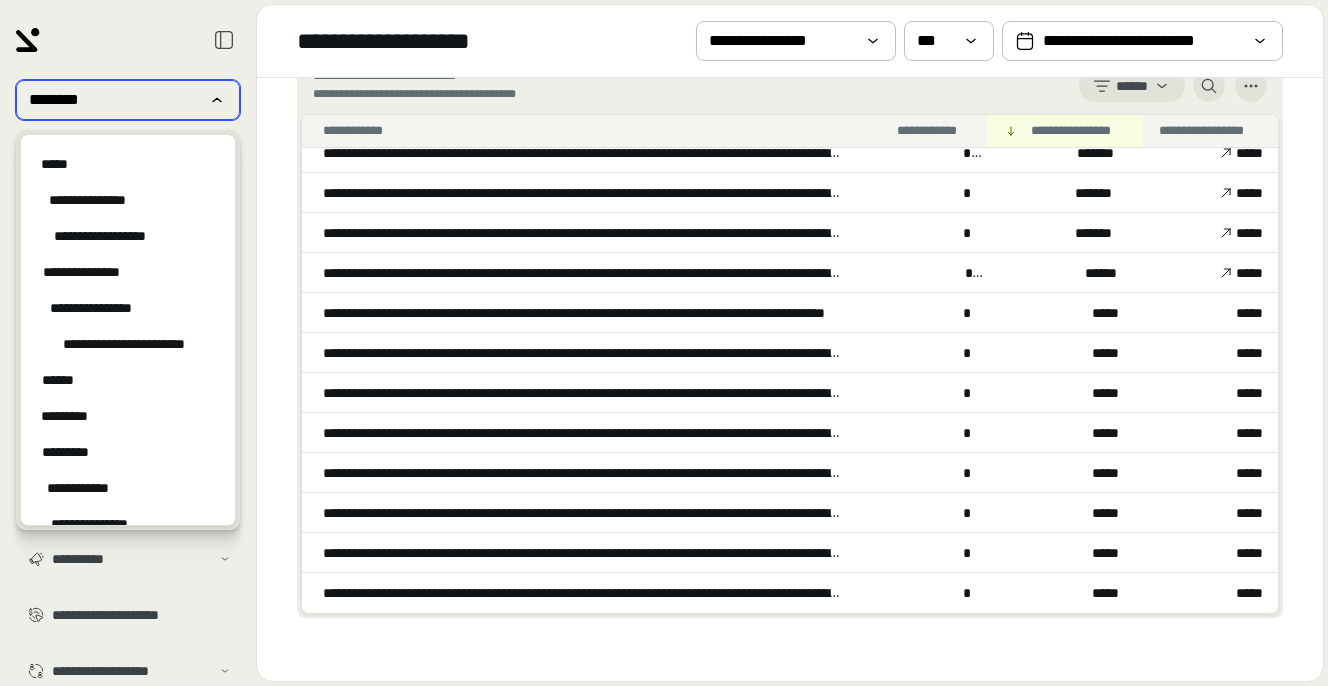 scroll, scrollTop: 2368, scrollLeft: 0, axis: vertical 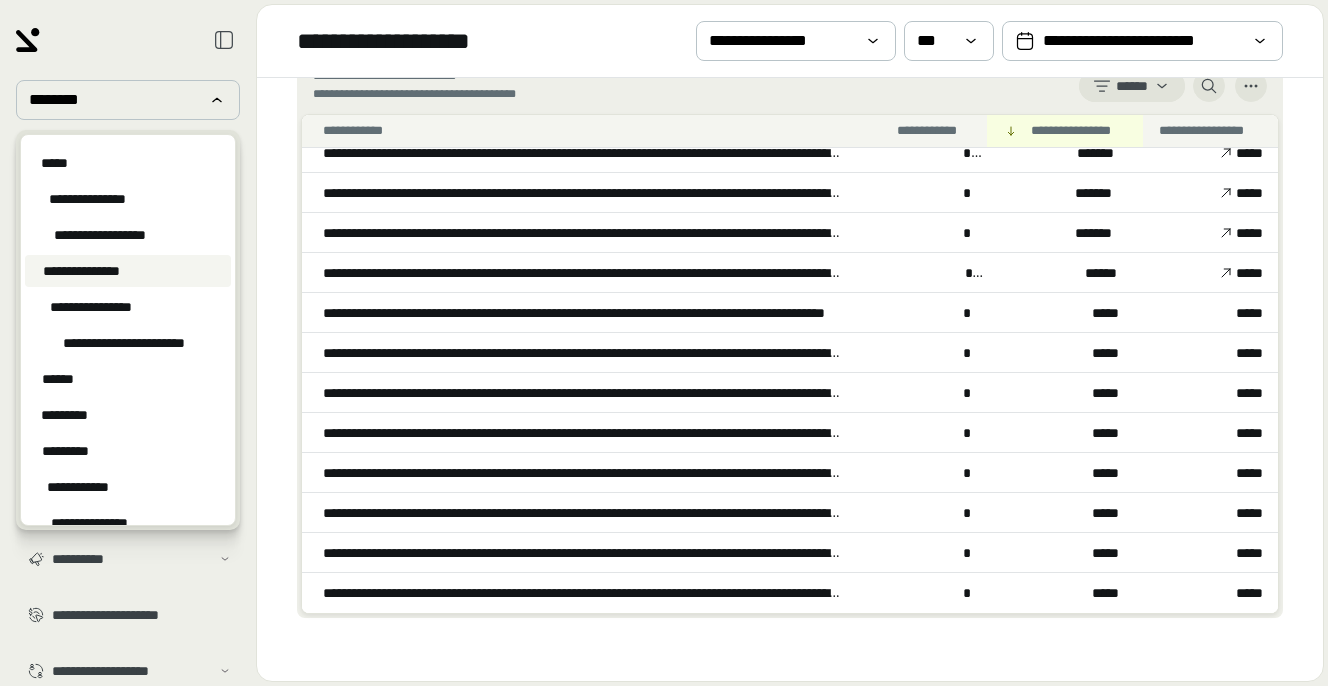 click on "**********" at bounding box center (128, 271) 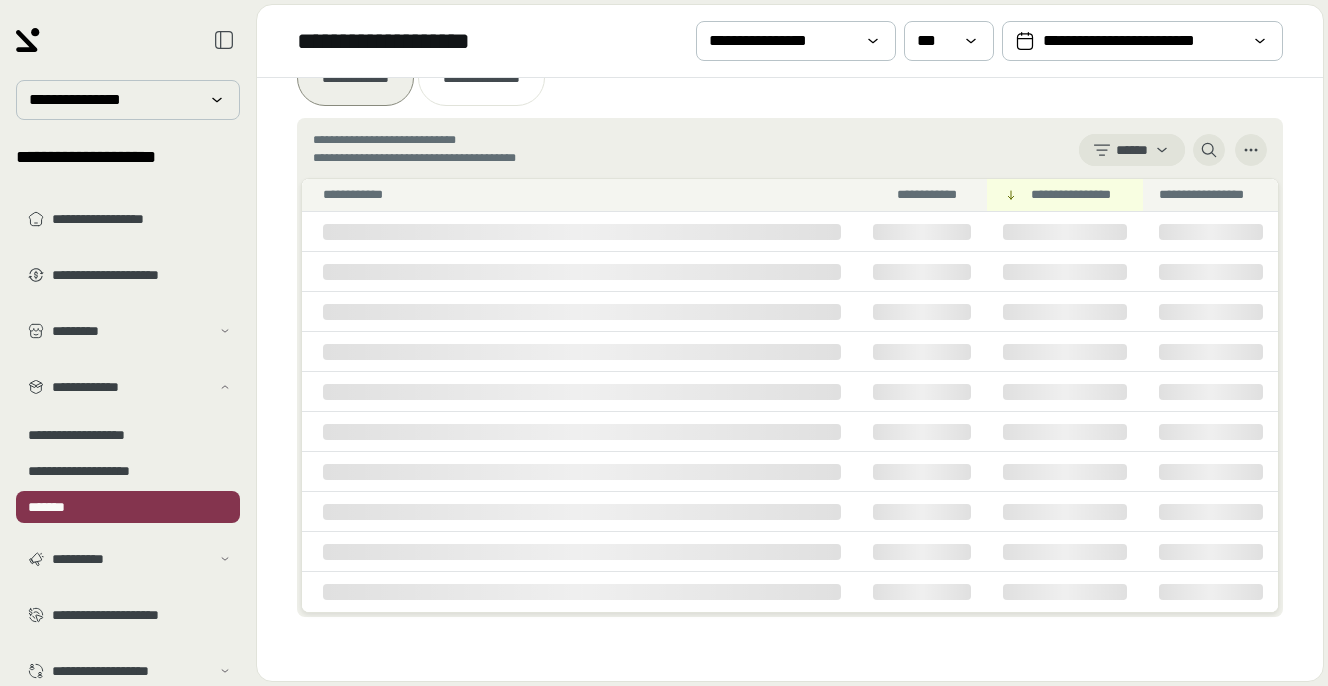 scroll, scrollTop: 0, scrollLeft: 195, axis: horizontal 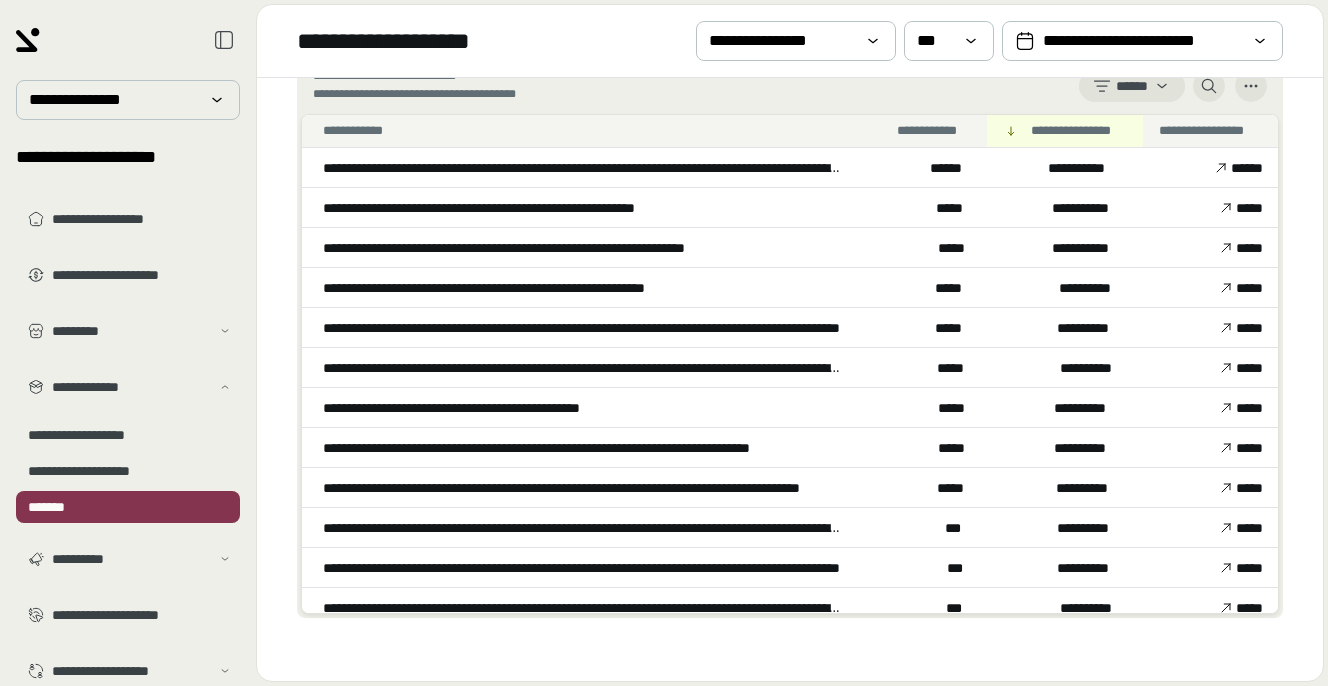 drag, startPoint x: 616, startPoint y: 170, endPoint x: 591, endPoint y: 467, distance: 298.05032 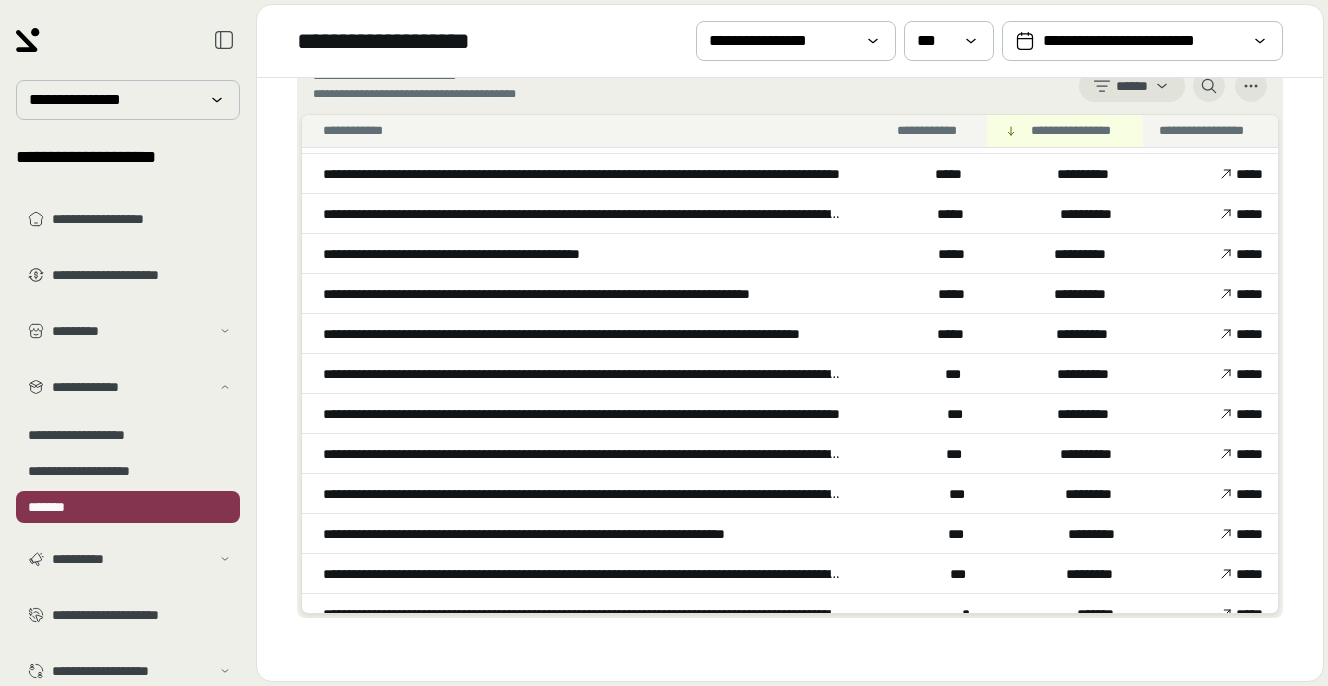 scroll, scrollTop: 246, scrollLeft: 195, axis: both 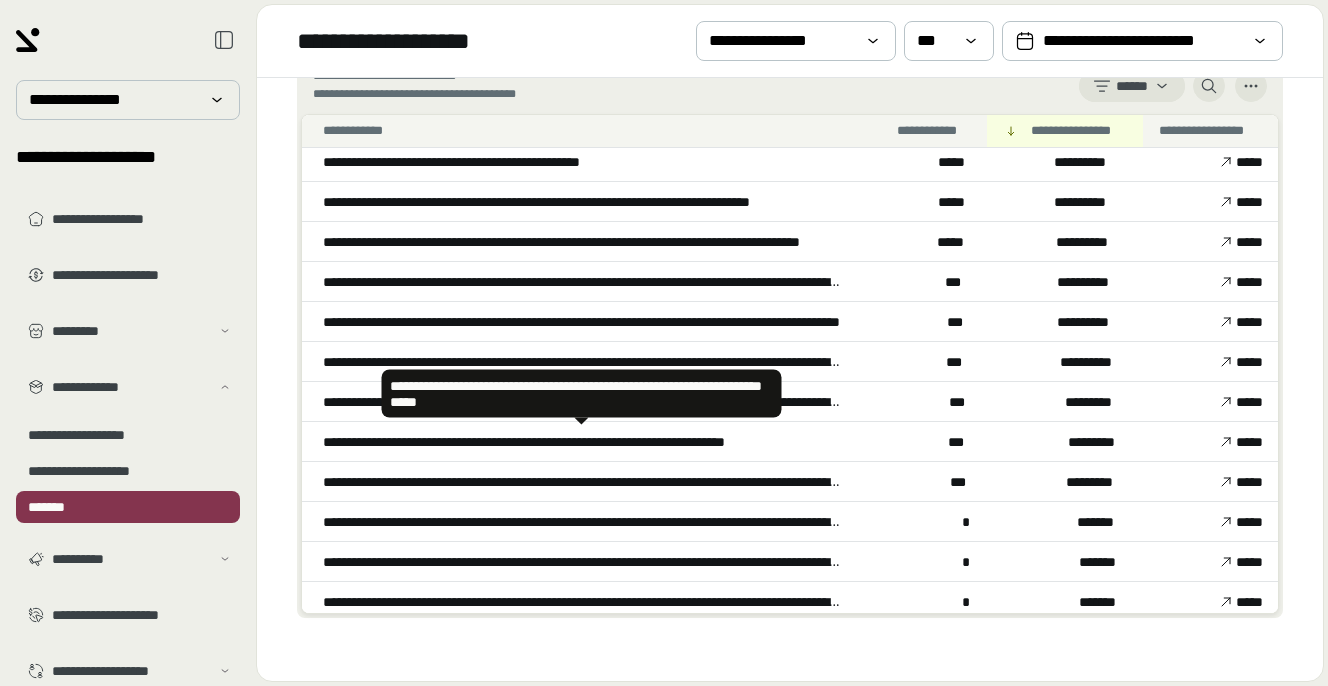 click on "**********" at bounding box center [582, 394] 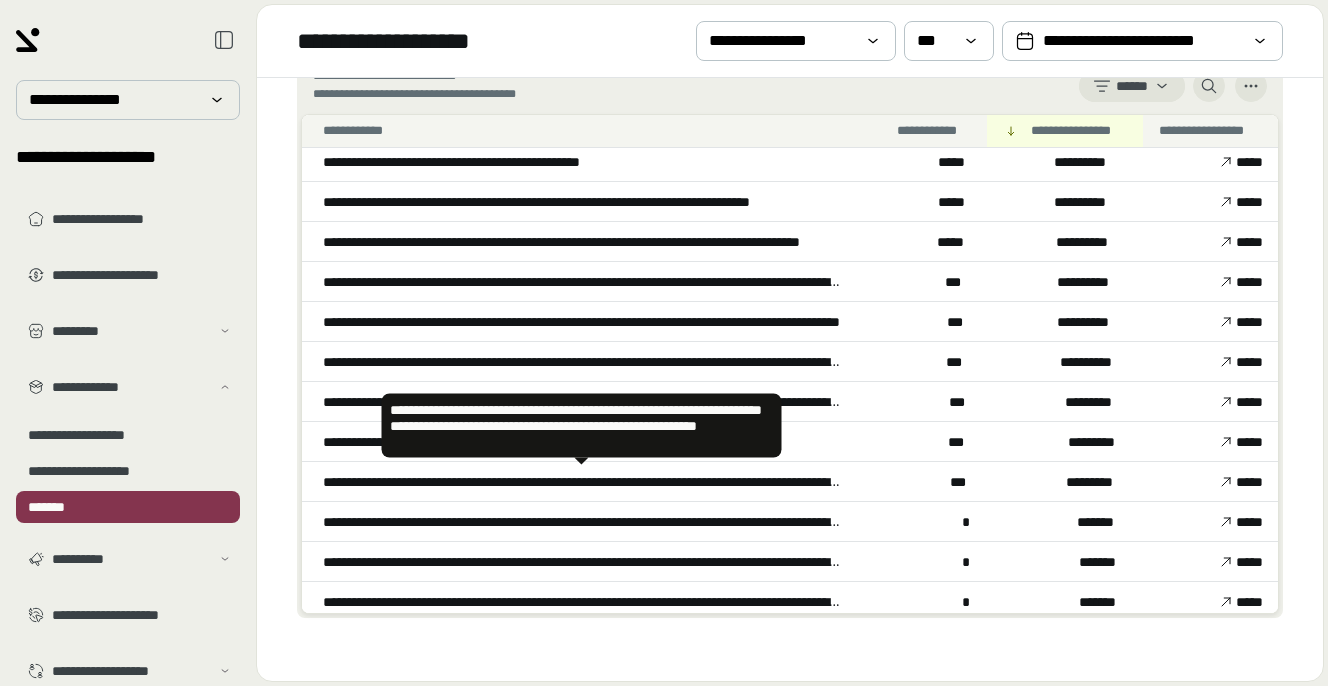 click on "**********" at bounding box center [582, 482] 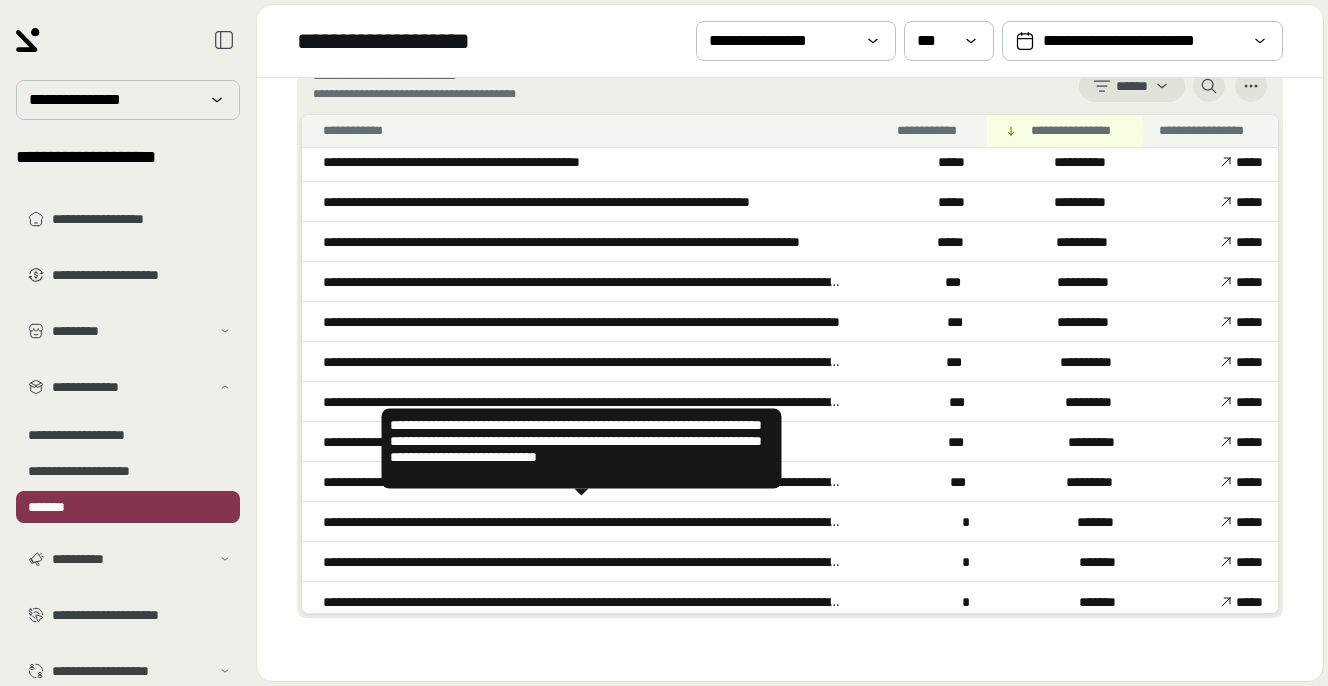 scroll, scrollTop: 255, scrollLeft: 195, axis: both 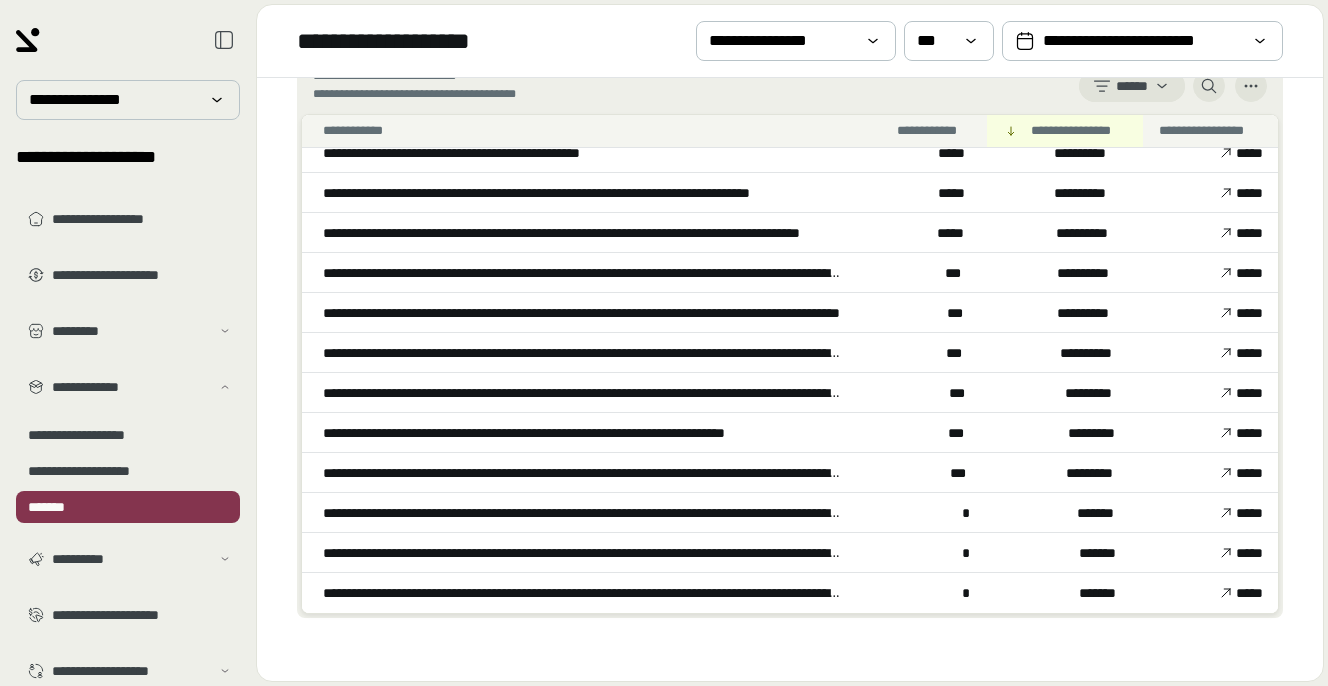 click on "**********" at bounding box center [582, 512] 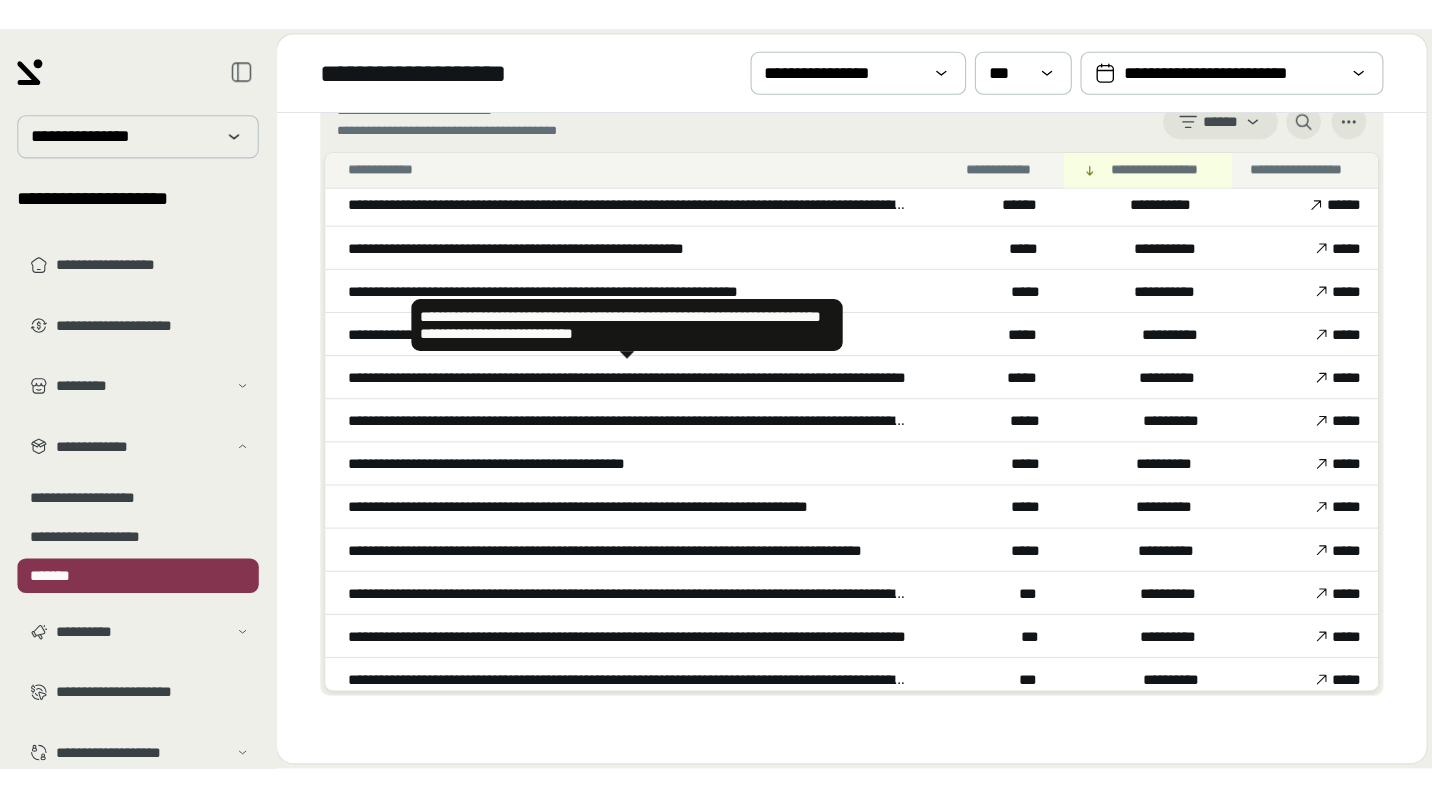 scroll, scrollTop: 0, scrollLeft: 195, axis: horizontal 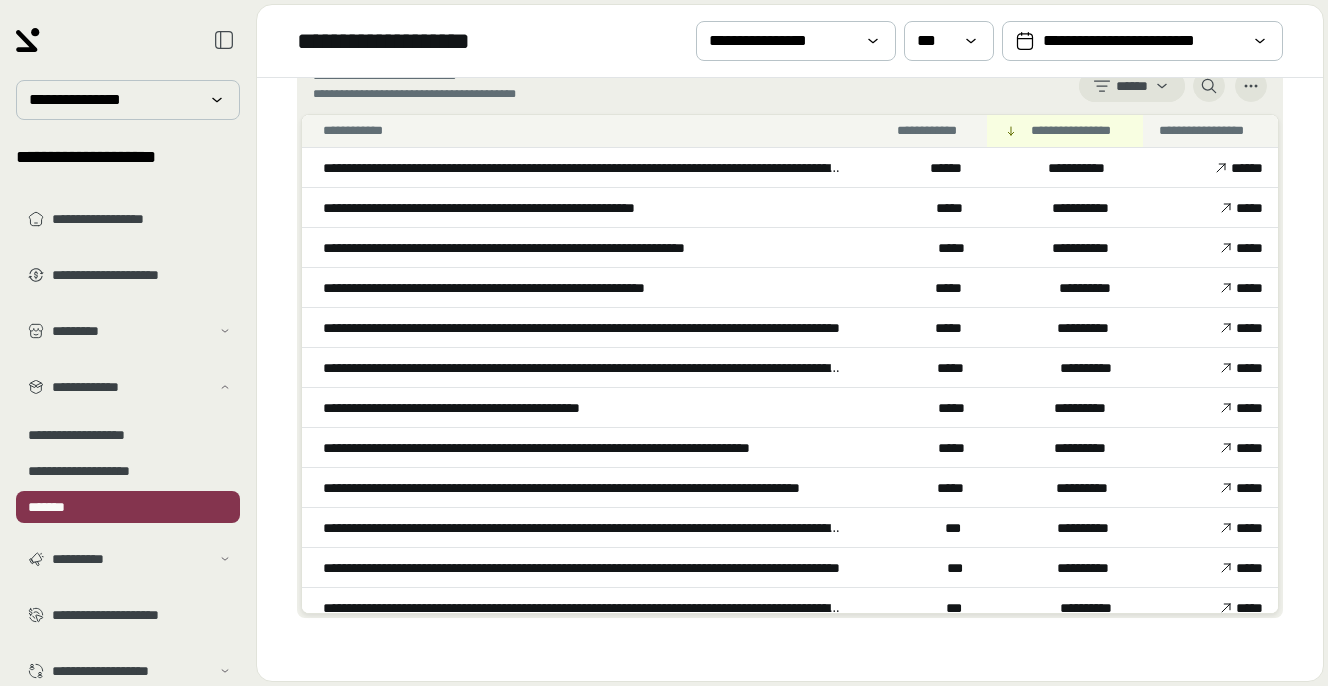 click on "**********" at bounding box center (498, 408) 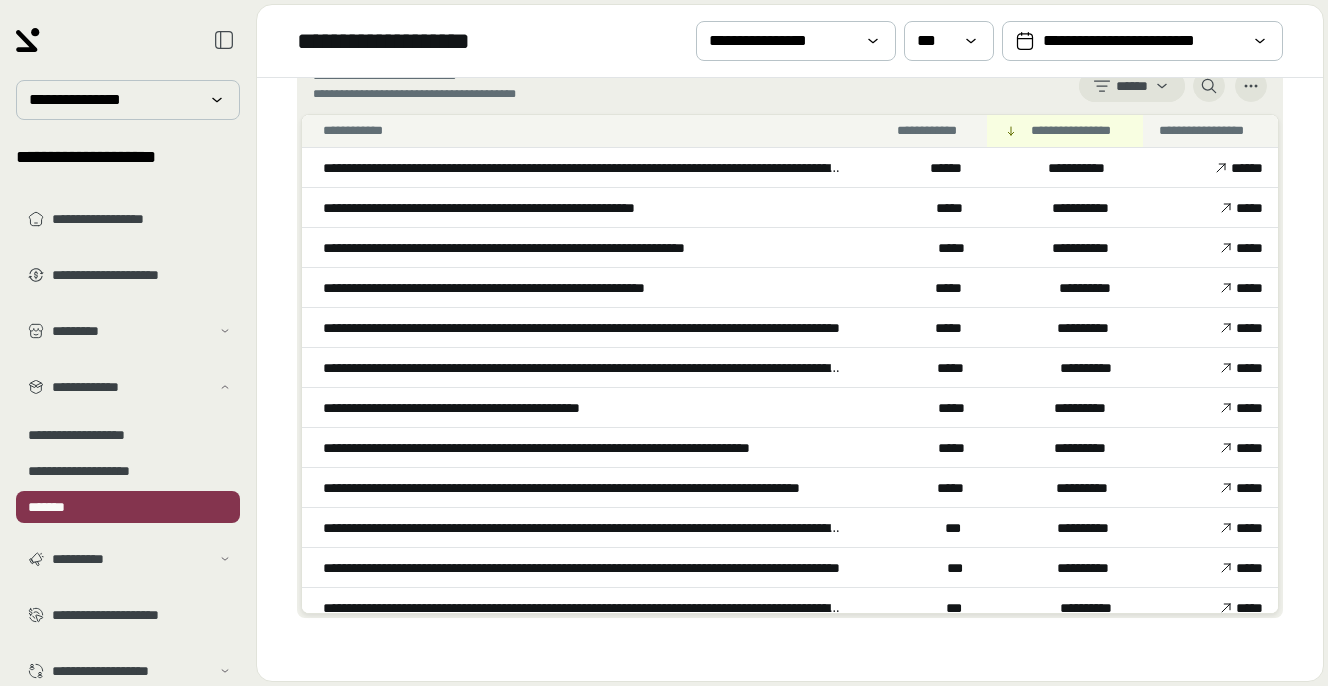 click on "**********" at bounding box center [498, 408] 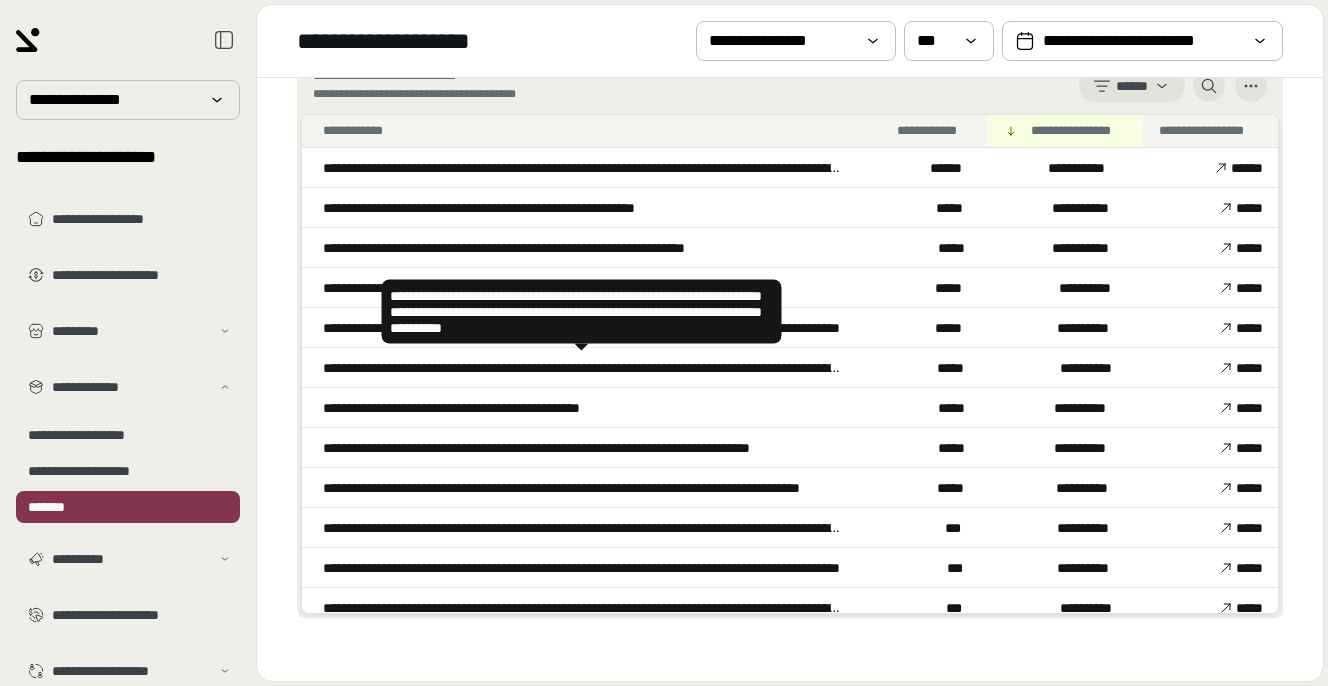 click on "**********" at bounding box center [582, 368] 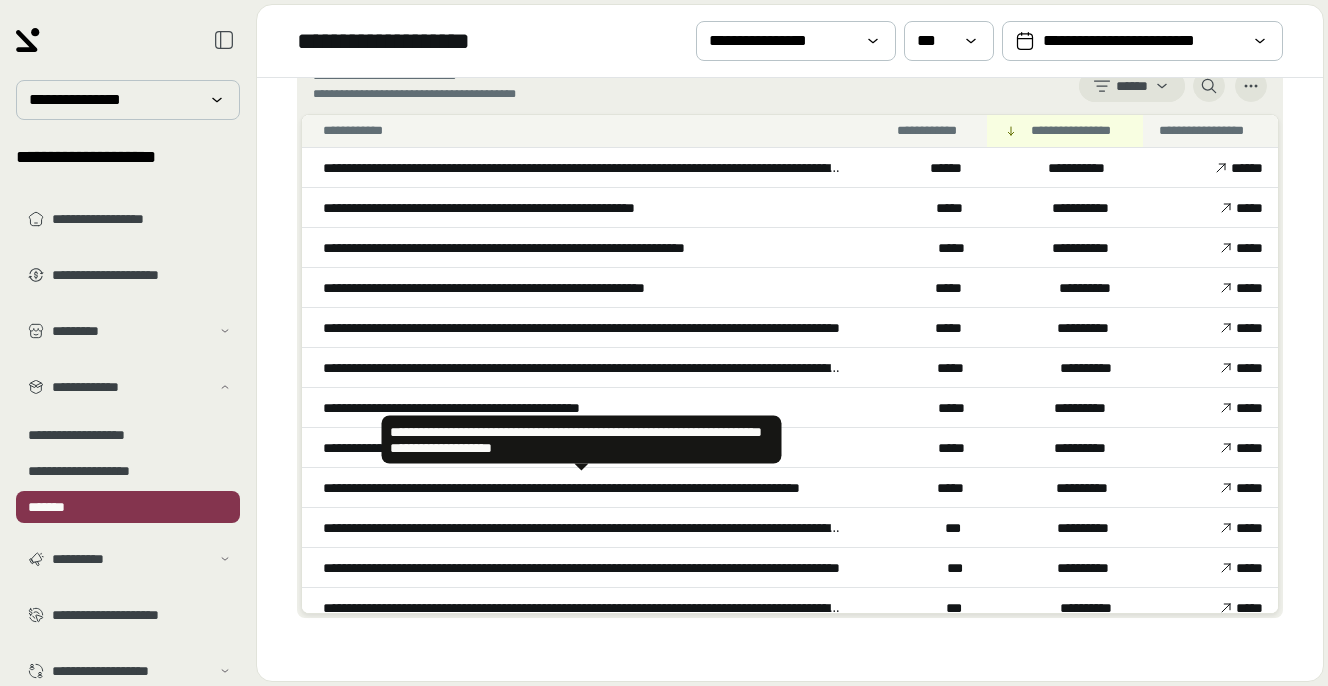 click on "**********" at bounding box center (582, 488) 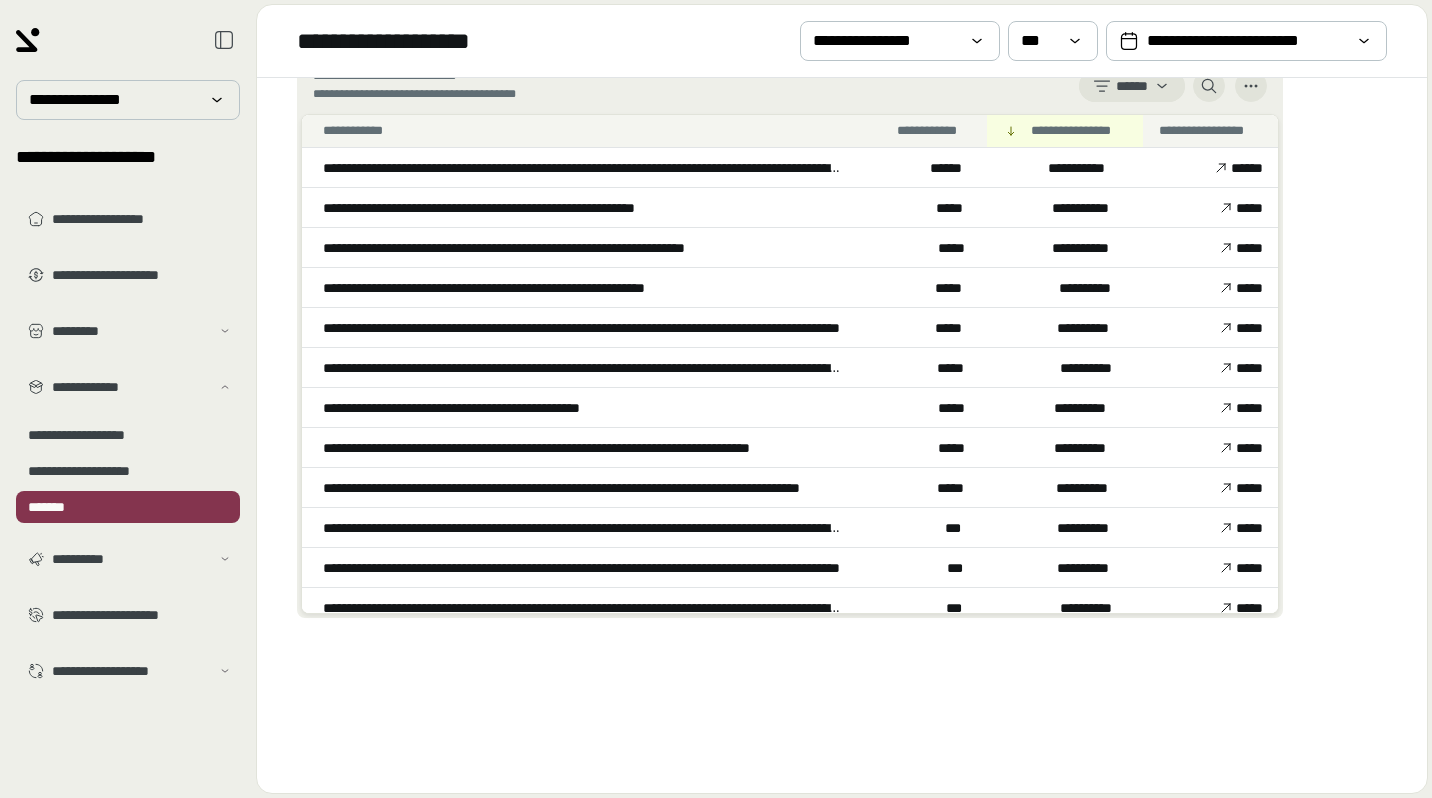 scroll, scrollTop: 0, scrollLeft: 91, axis: horizontal 